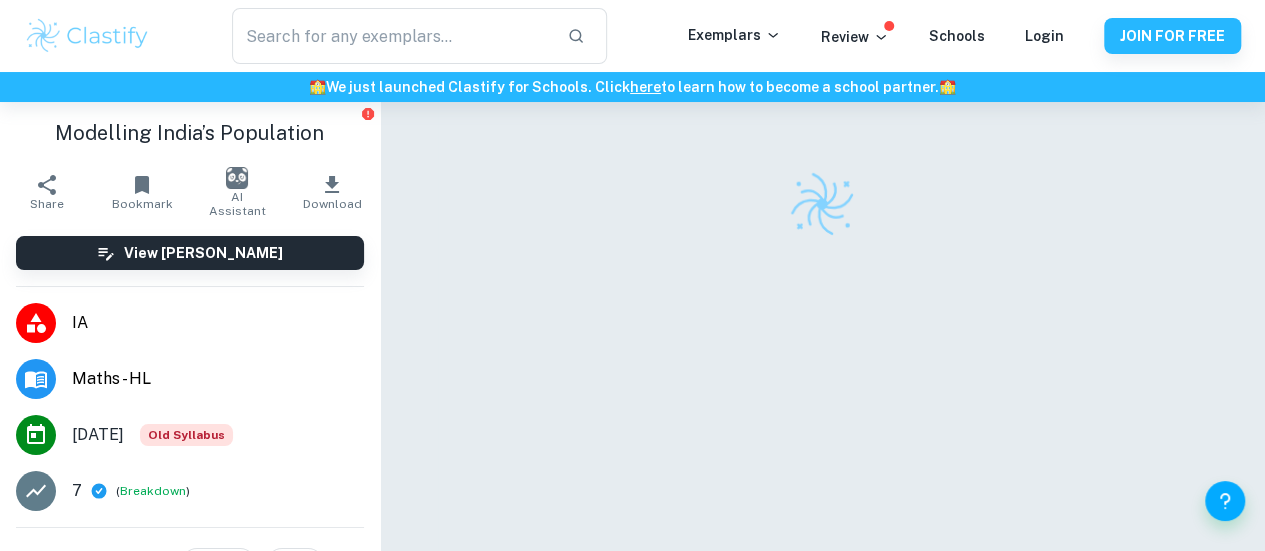 scroll, scrollTop: 25, scrollLeft: 0, axis: vertical 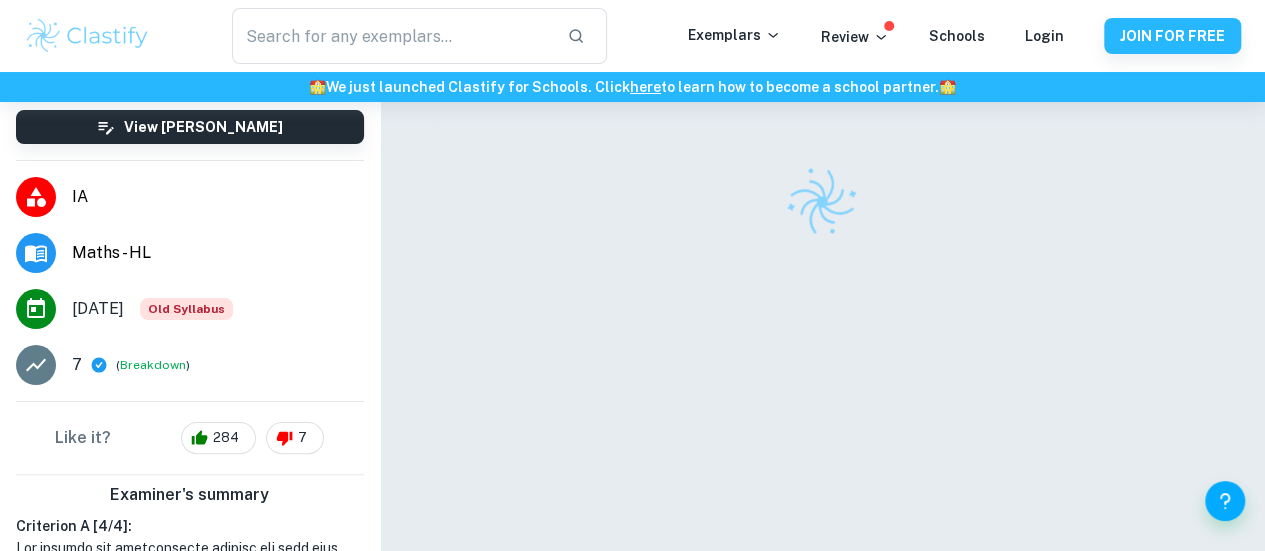 click on "IA" at bounding box center [190, 197] 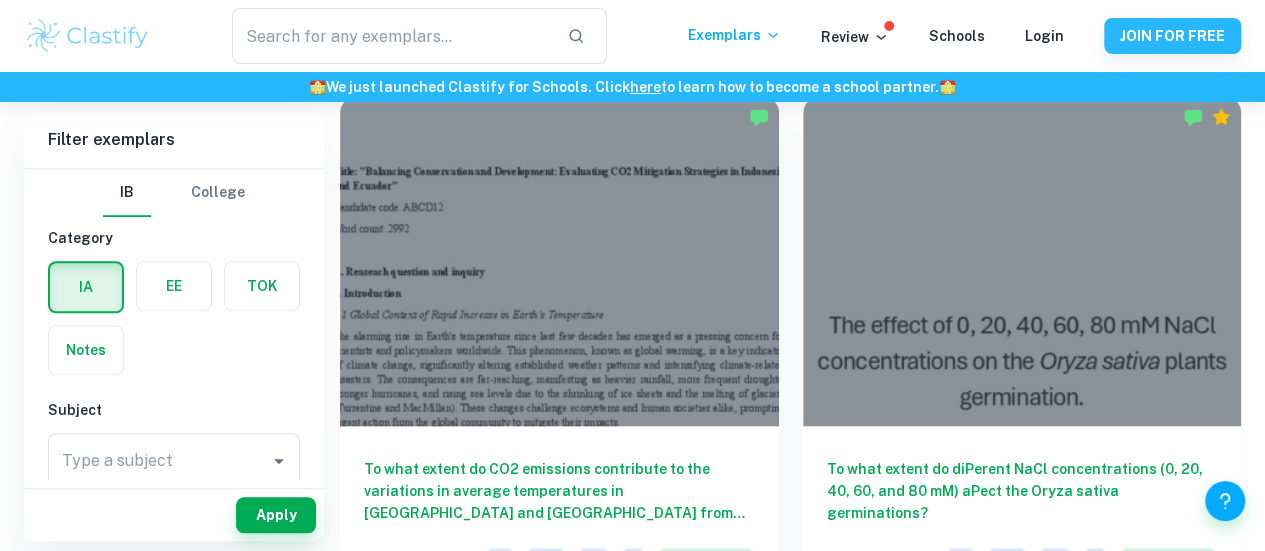 scroll, scrollTop: 578, scrollLeft: 0, axis: vertical 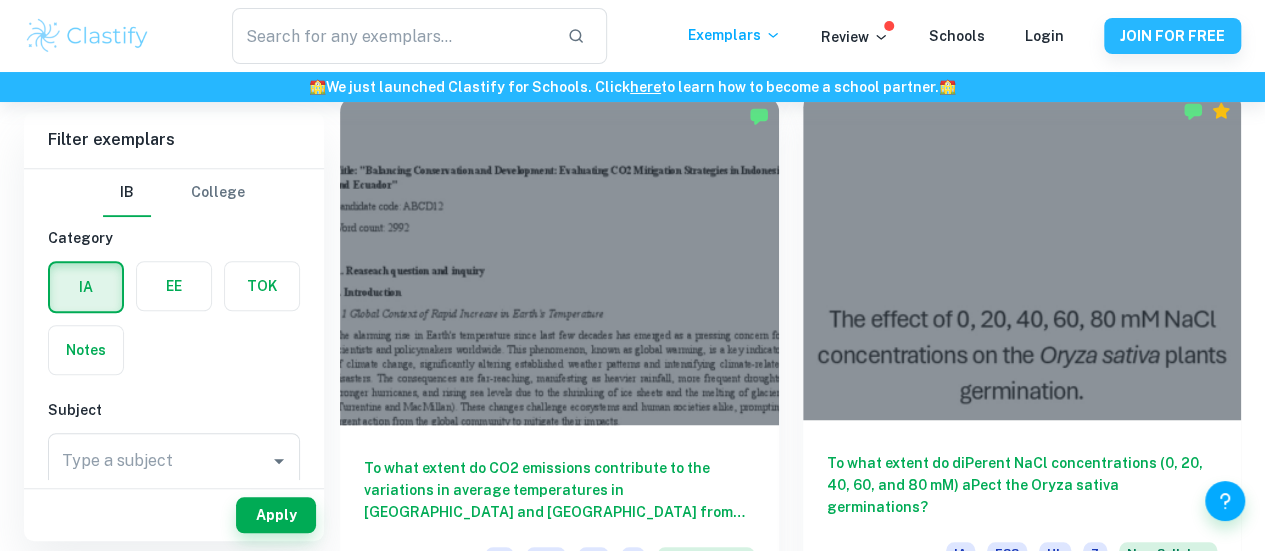 click at bounding box center [1022, 255] 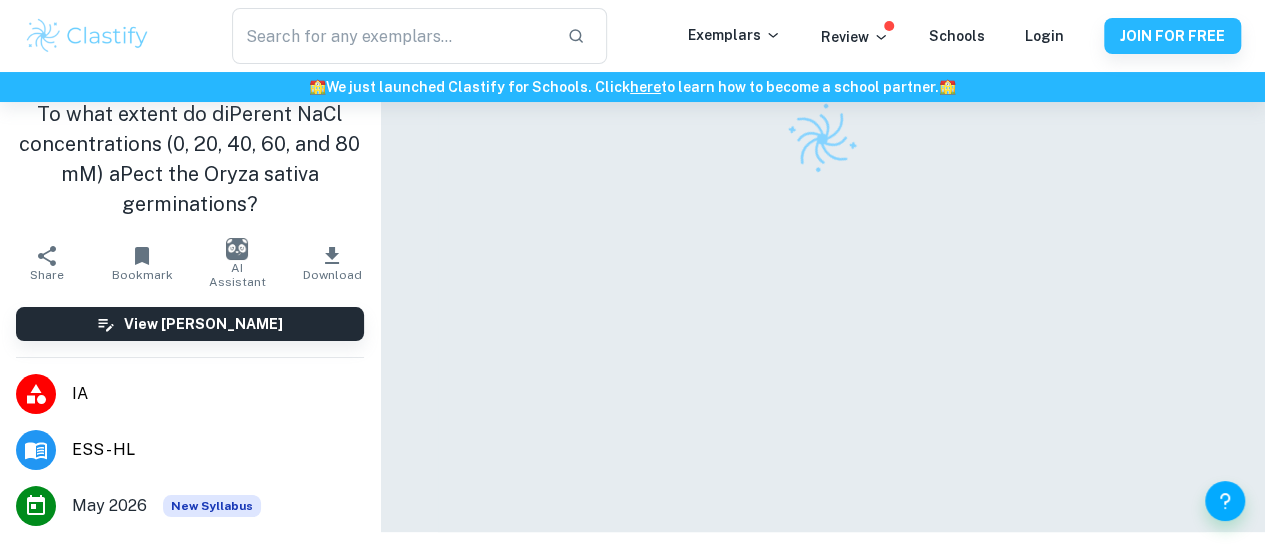 scroll, scrollTop: 102, scrollLeft: 0, axis: vertical 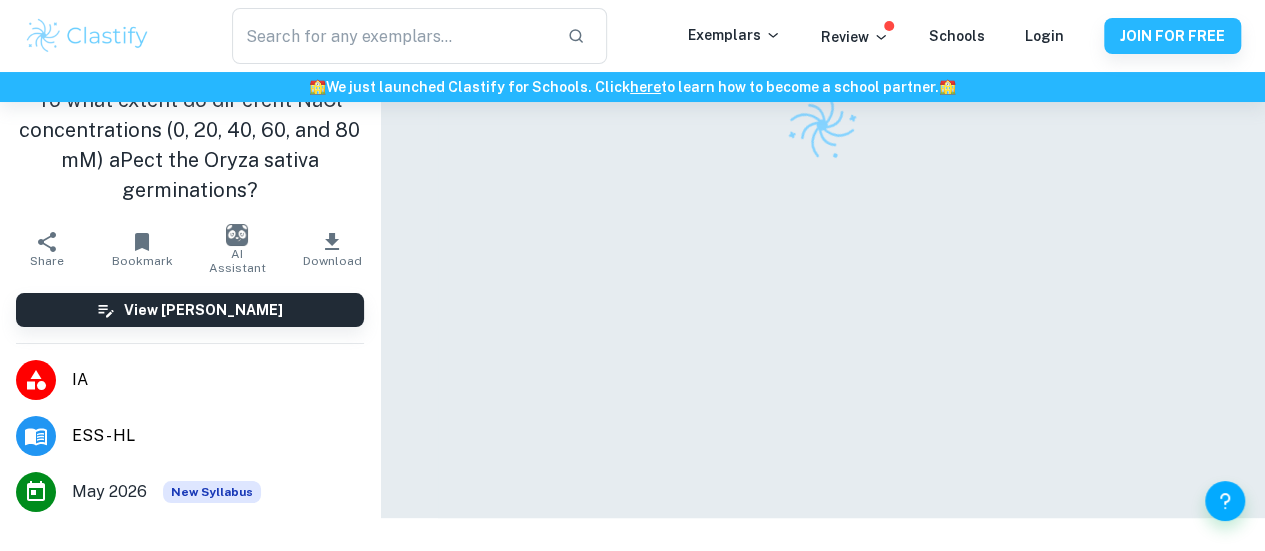 click on "ESS - HL" at bounding box center (218, 436) 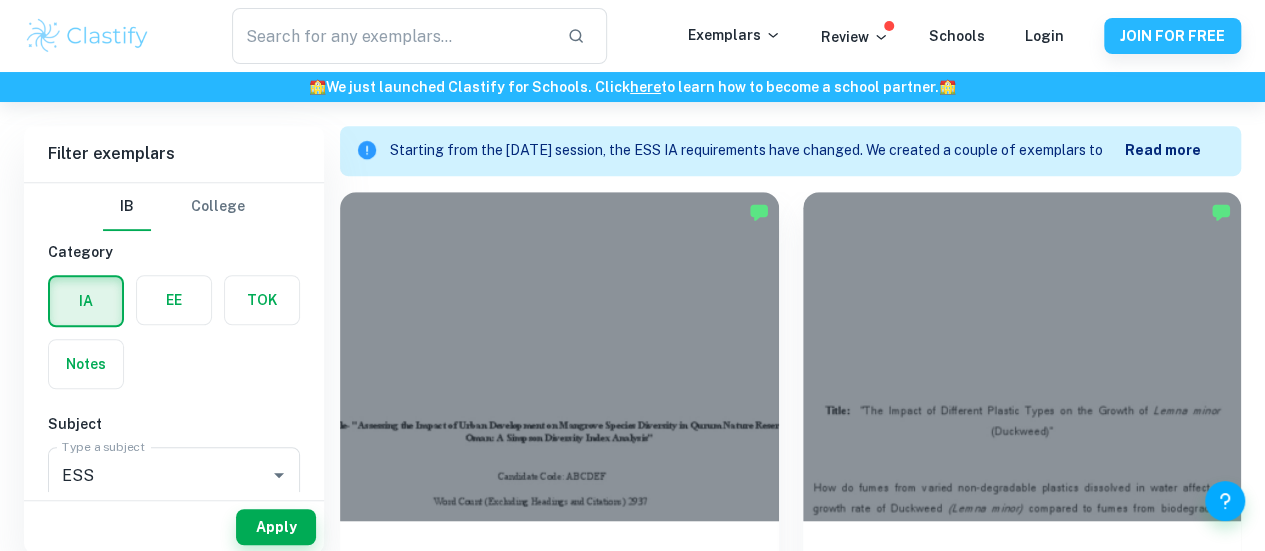 scroll, scrollTop: 584, scrollLeft: 0, axis: vertical 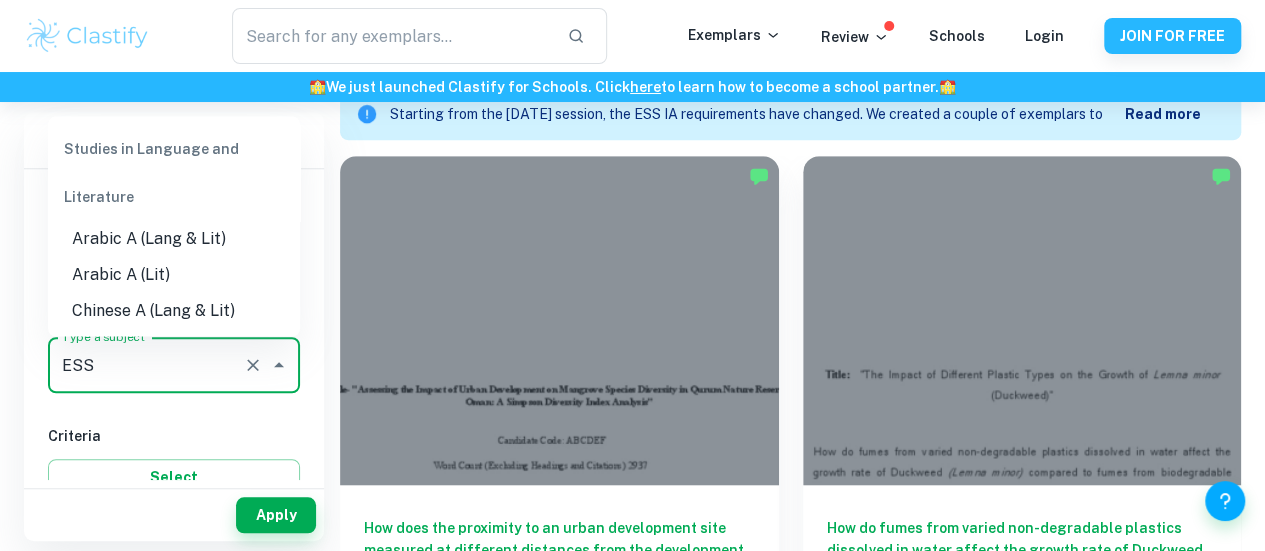 click on "ESS" at bounding box center (146, 365) 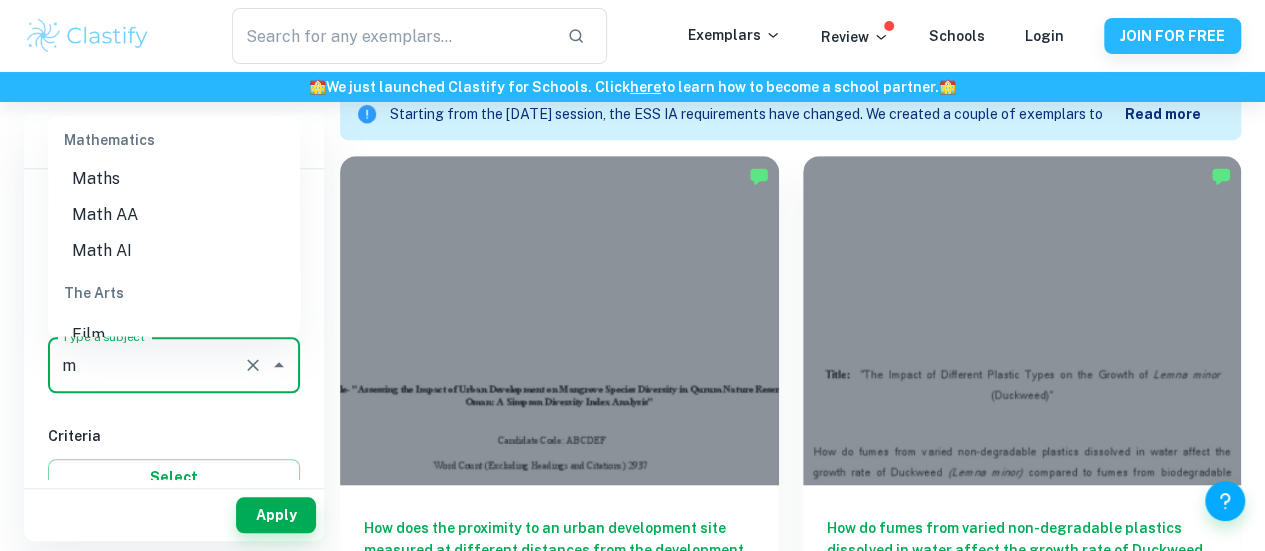 scroll, scrollTop: 673, scrollLeft: 0, axis: vertical 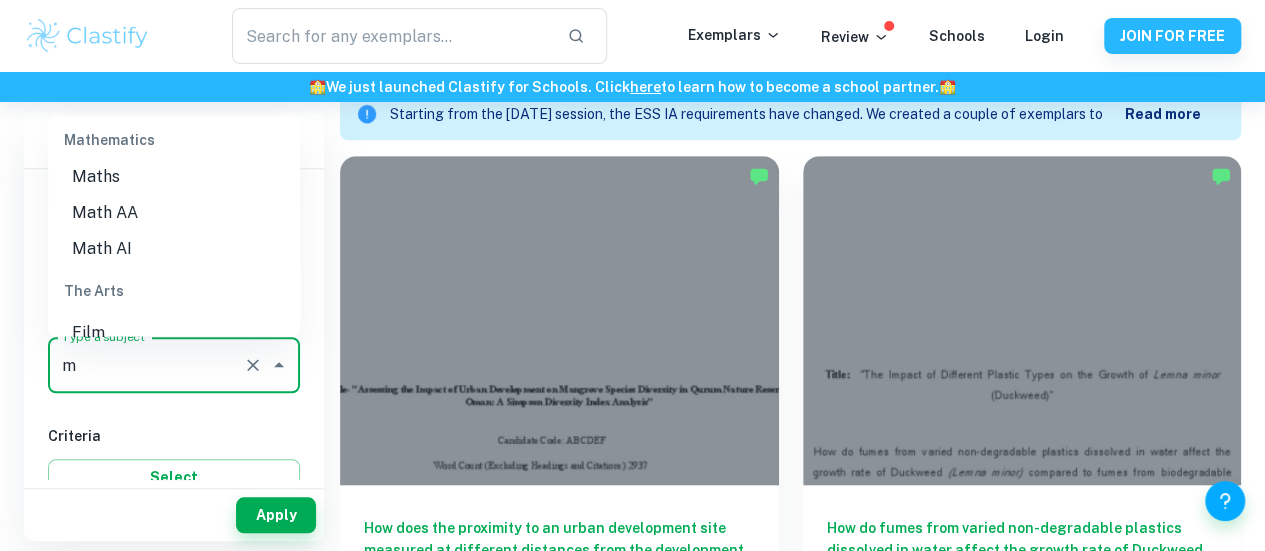 click on "Math AA" at bounding box center [174, 213] 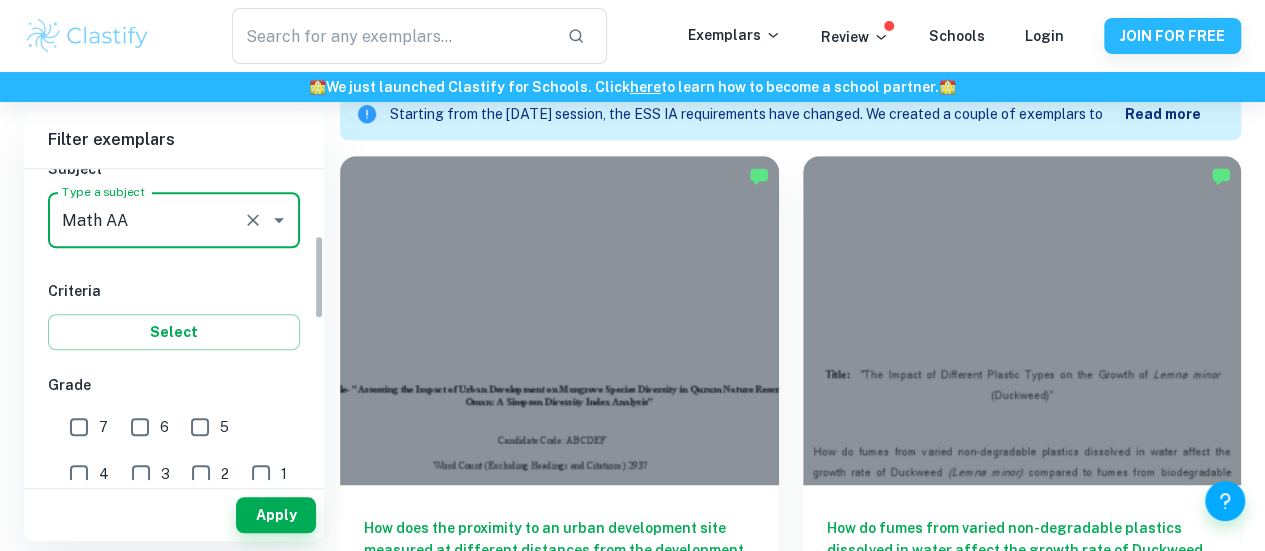 scroll, scrollTop: 245, scrollLeft: 0, axis: vertical 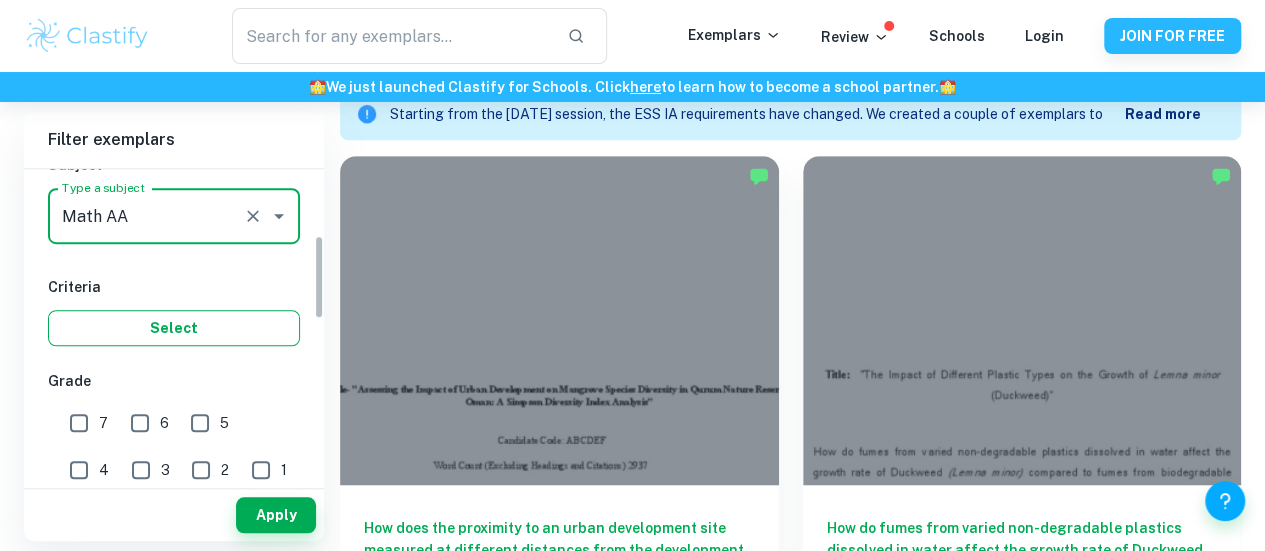 type on "Math AA" 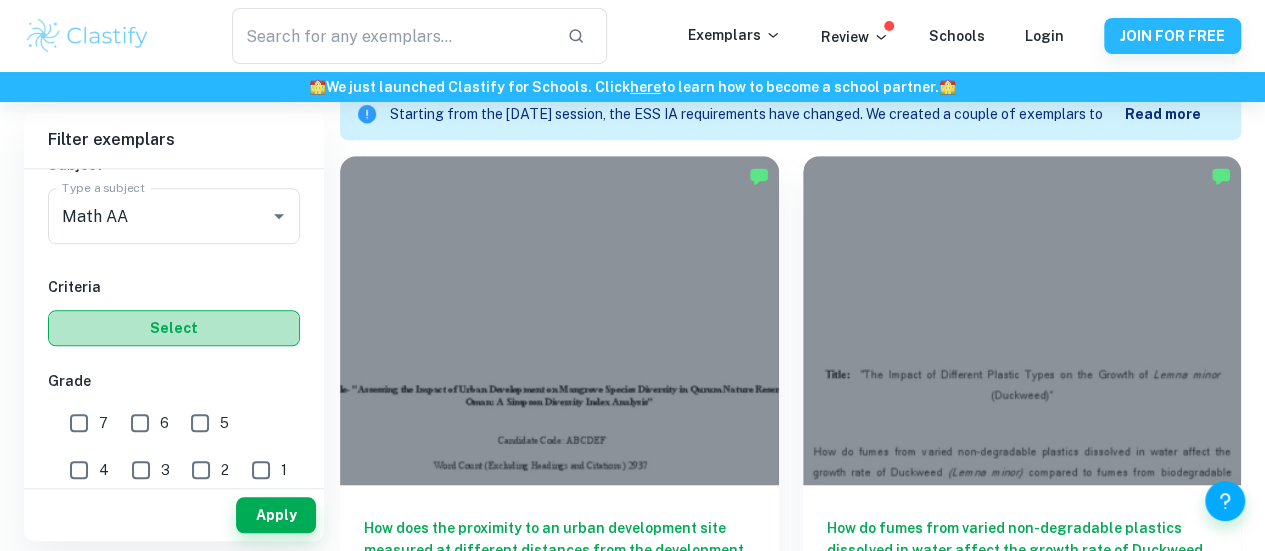 click on "Select" at bounding box center (174, 328) 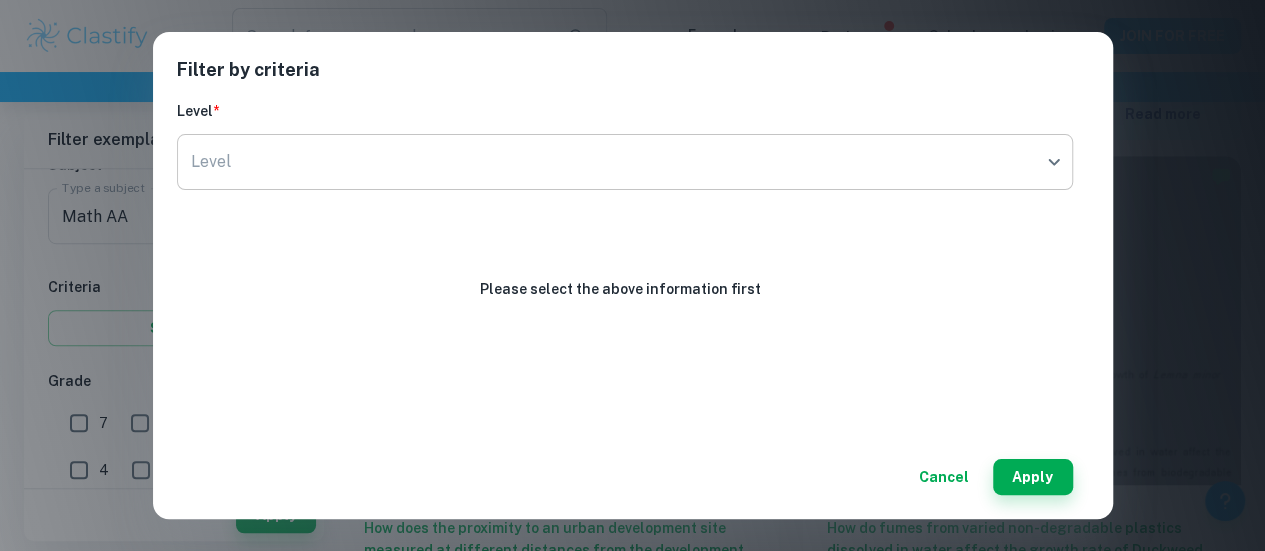 click on "​ Exemplars Review Schools Login JOIN FOR FREE 🏫  We just launched Clastify for Schools. Click  here  to learn how to become a school partner.  🏫 Home IA ESS IB ESS IA examples Type a search phrase to find the most relevant  ESS   IA    examples for you ​ Not sure what to search for? You can always look through our example Internal Assessments below for inspiration. Air Pollution Food Waste Environmental Impact [MEDICAL_DATA] Education Soil Deforestation Carbon Footprint Water Pollution Human Activity Biodiversity Water Acidity Heavy Metals Renewable Energy Gender Impact GDP Carbon Emissions Plastic Consumption Meat Consumption Climate Change All ESS IA Examples Filter Filter exemplars IB College Category IA EE TOK Notes Subject Type a subject ESS Type a subject Criteria Select Grade 7 6 5 4 3 2 1 Level HL SL Session [DATE] [DATE] [DATE] [DATE] [DATE] [DATE] [DATE] [DATE] [DATE] [DATE] Other   Apply Filter exemplars IB College Category IA EE TOK Notes Subject Select" at bounding box center (632, -207) 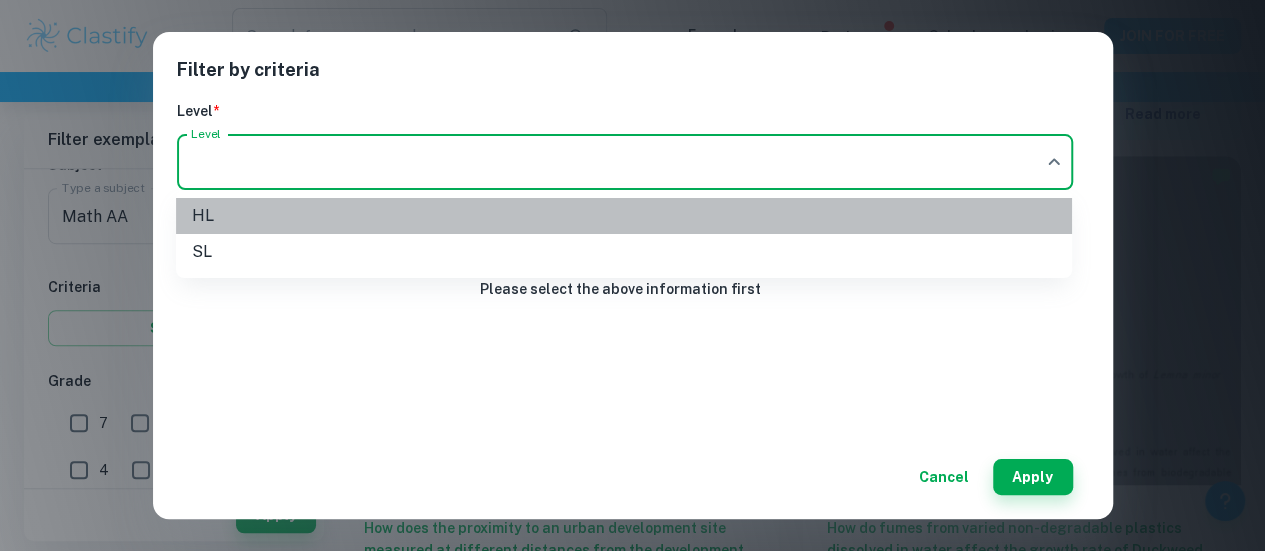 click on "HL" at bounding box center [624, 216] 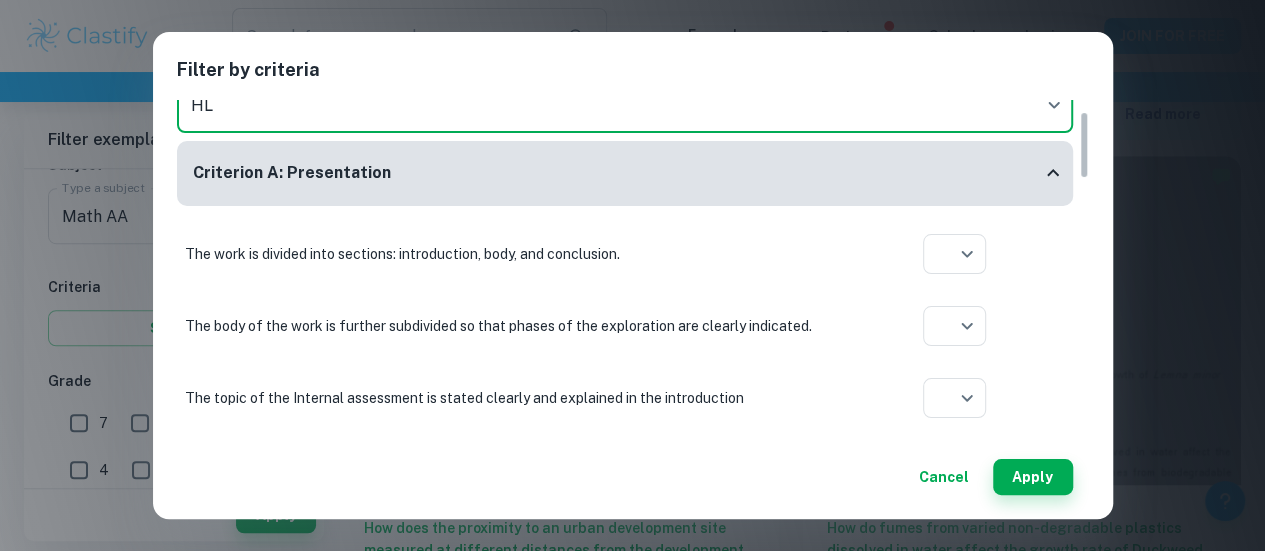 scroll, scrollTop: 59, scrollLeft: 0, axis: vertical 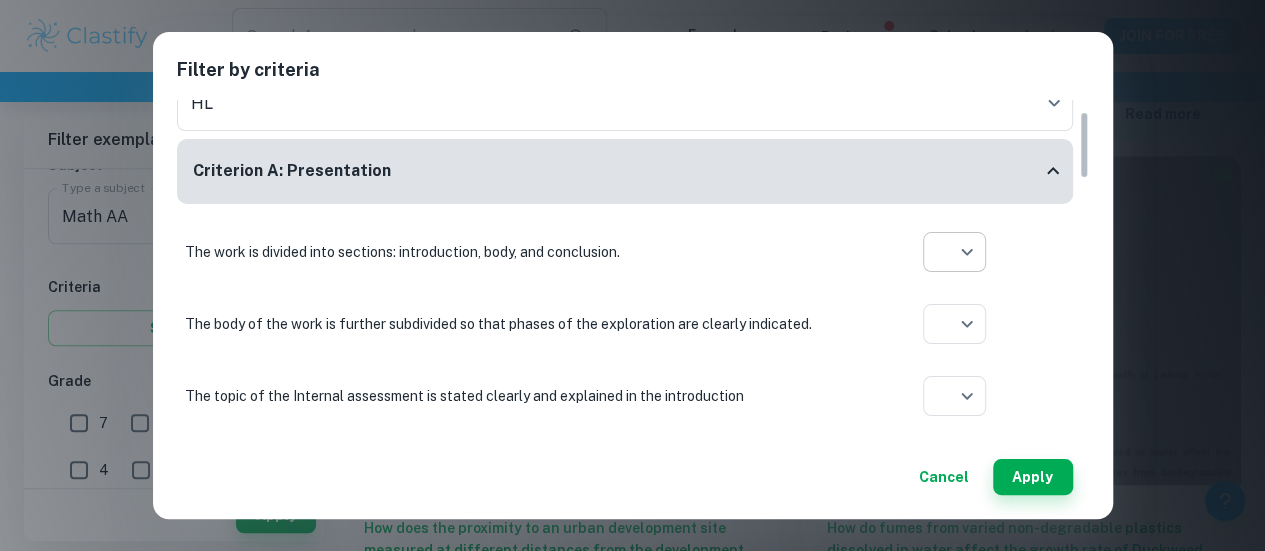 click on "The work is divided into sections: introduction, body, and conclusion. ​ Aplication year" at bounding box center [625, 252] 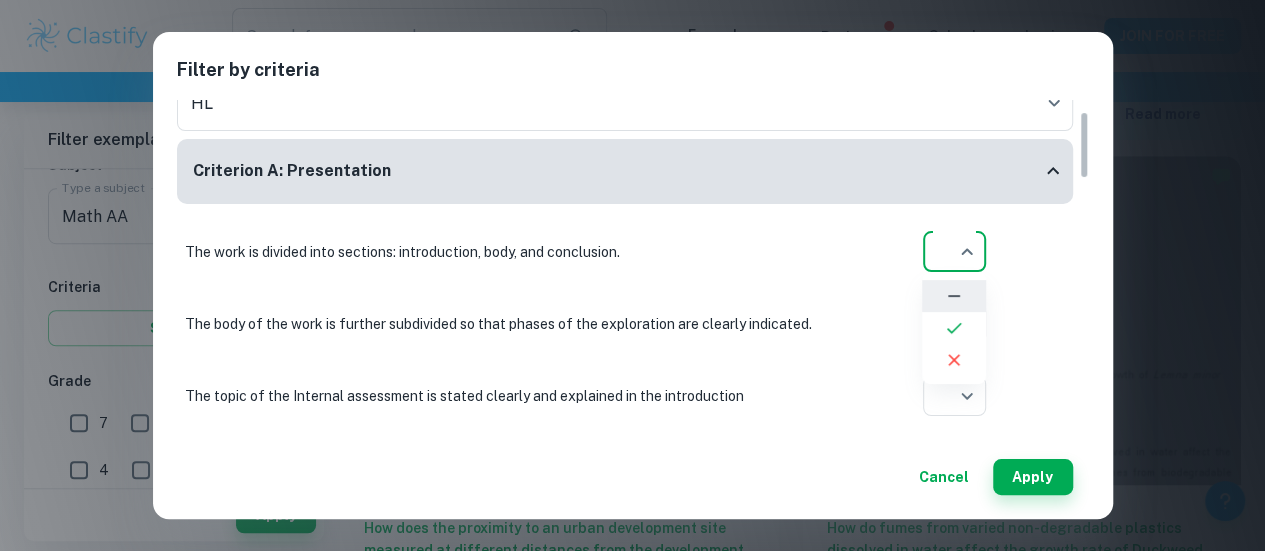 click on "​ Exemplars Review Schools Login JOIN FOR FREE 🏫  We just launched Clastify for Schools. Click  here  to learn how to become a school partner.  🏫 Home IA ESS IB ESS IA examples Type a search phrase to find the most relevant  ESS   IA    examples for you ​ Not sure what to search for? You can always look through our example Internal Assessments below for inspiration. Air Pollution Food Waste Environmental Impact [MEDICAL_DATA] Education Soil Deforestation Carbon Footprint Water Pollution Human Activity Biodiversity Water Acidity Heavy Metals Renewable Energy Gender Impact GDP Carbon Emissions Plastic Consumption Meat Consumption Climate Change All ESS IA Examples Filter Filter exemplars IB College Category IA EE TOK Notes Subject Type a subject ESS Type a subject Criteria Select Grade 7 6 5 4 3 2 1 Level HL SL Session [DATE] [DATE] [DATE] [DATE] [DATE] [DATE] [DATE] [DATE] [DATE] [DATE] Other   Apply Filter exemplars IB College Category IA EE TOK Notes Subject Select" at bounding box center (632, -207) 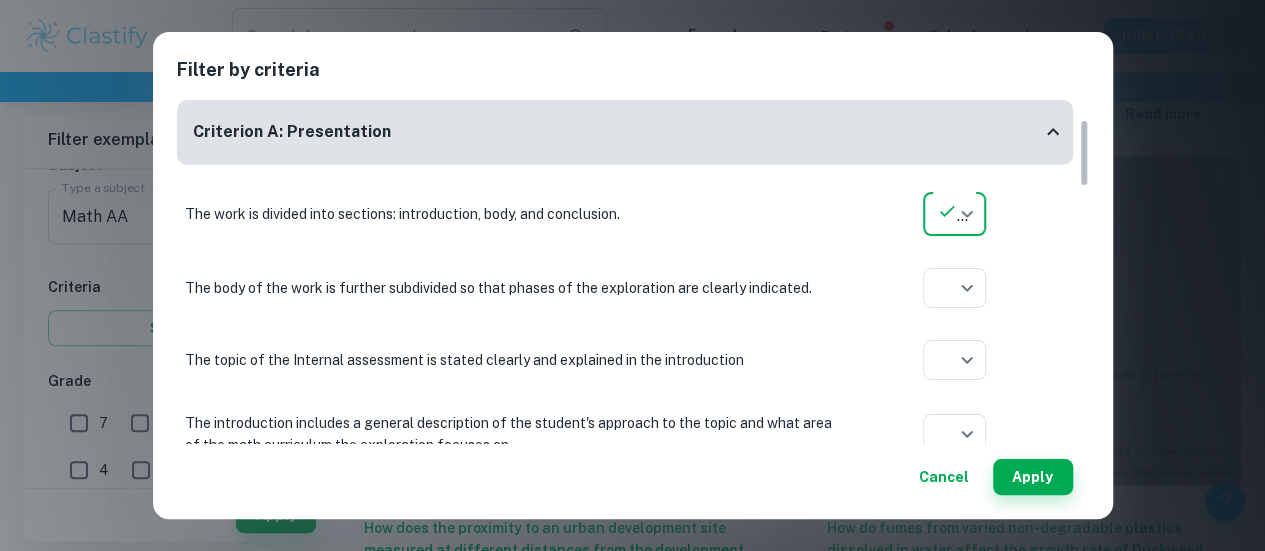 scroll, scrollTop: 117, scrollLeft: 0, axis: vertical 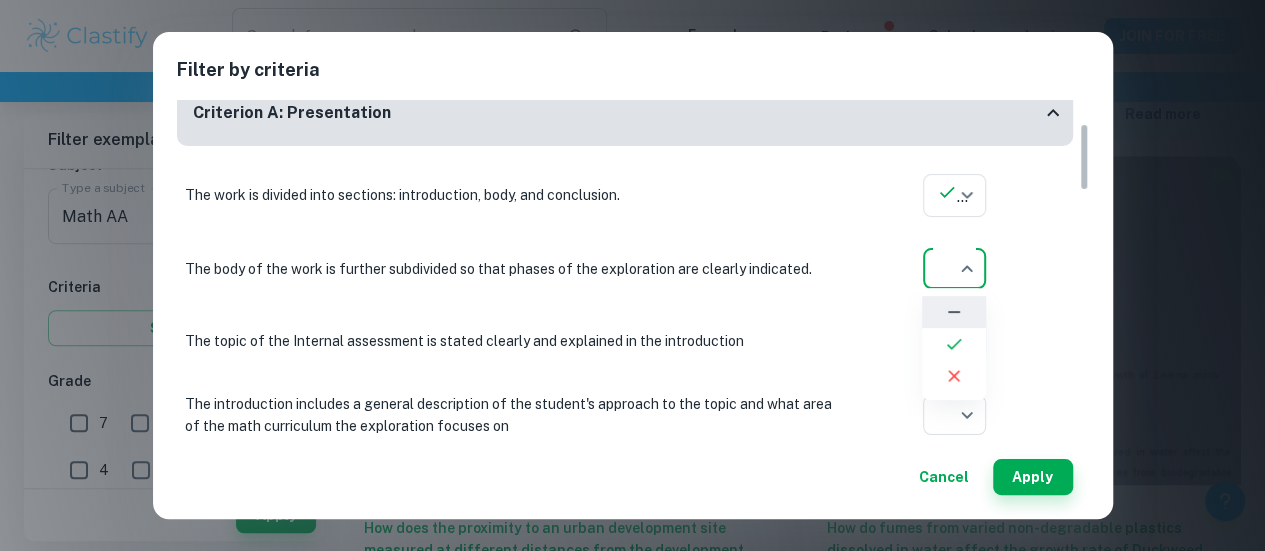 click on "​ Exemplars Review Schools Login JOIN FOR FREE 🏫  We just launched Clastify for Schools. Click  here  to learn how to become a school partner.  🏫 Home IA ESS IB ESS IA examples Type a search phrase to find the most relevant  ESS   IA    examples for you ​ Not sure what to search for? You can always look through our example Internal Assessments below for inspiration. Air Pollution Food Waste Environmental Impact [MEDICAL_DATA] Education Soil Deforestation Carbon Footprint Water Pollution Human Activity Biodiversity Water Acidity Heavy Metals Renewable Energy Gender Impact GDP Carbon Emissions Plastic Consumption Meat Consumption Climate Change All ESS IA Examples Filter Filter exemplars IB College Category IA EE TOK Notes Subject Type a subject ESS Type a subject Criteria Select Grade 7 6 5 4 3 2 1 Level HL SL Session [DATE] [DATE] [DATE] [DATE] [DATE] [DATE] [DATE] [DATE] [DATE] [DATE] Other   Apply Filter exemplars IB College Category IA EE TOK Notes Subject Select" at bounding box center [632, -207] 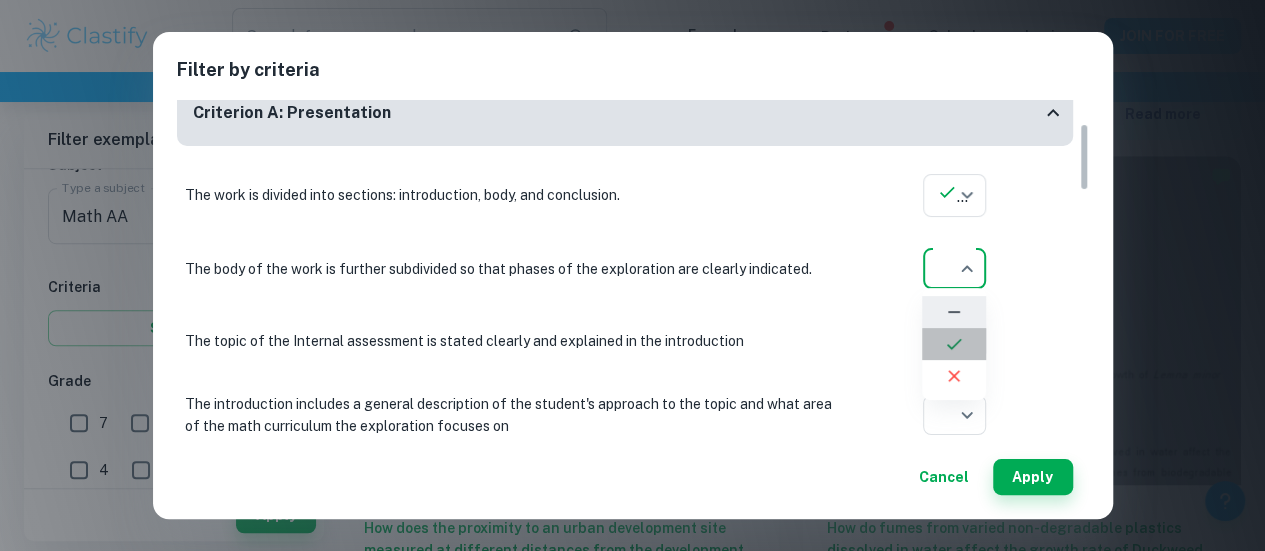 click 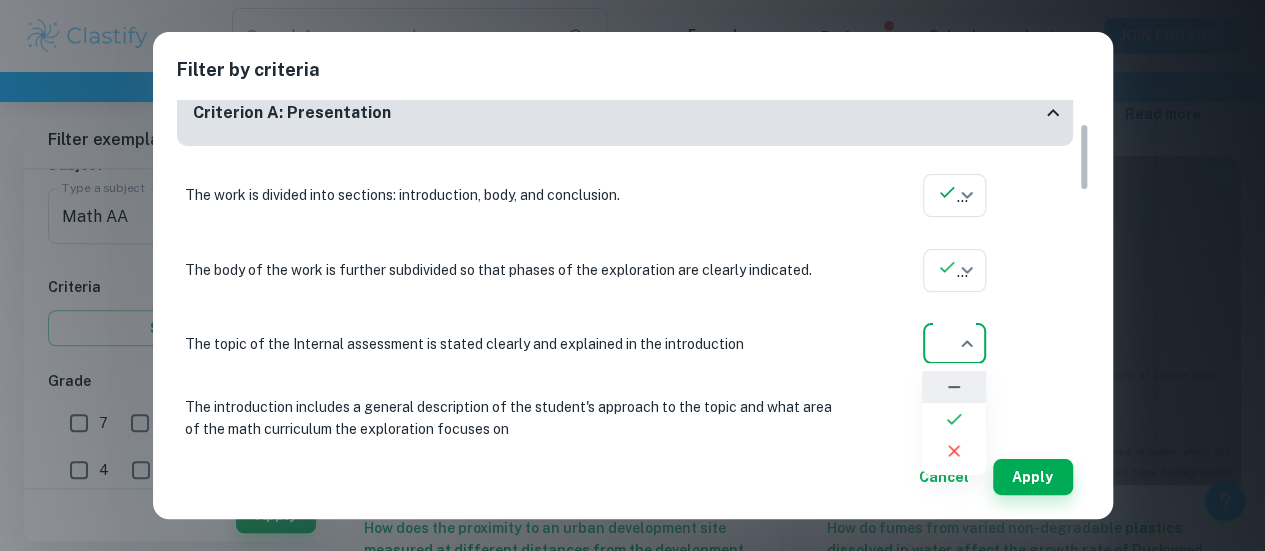 click on "​ Exemplars Review Schools Login JOIN FOR FREE 🏫  We just launched Clastify for Schools. Click  here  to learn how to become a school partner.  🏫 Home IA ESS IB ESS IA examples Type a search phrase to find the most relevant  ESS   IA    examples for you ​ Not sure what to search for? You can always look through our example Internal Assessments below for inspiration. Air Pollution Food Waste Environmental Impact [MEDICAL_DATA] Education Soil Deforestation Carbon Footprint Water Pollution Human Activity Biodiversity Water Acidity Heavy Metals Renewable Energy Gender Impact GDP Carbon Emissions Plastic Consumption Meat Consumption Climate Change All ESS IA Examples Filter Filter exemplars IB College Category IA EE TOK Notes Subject Type a subject ESS Type a subject Criteria Select Grade 7 6 5 4 3 2 1 Level HL SL Session [DATE] [DATE] [DATE] [DATE] [DATE] [DATE] [DATE] [DATE] [DATE] [DATE] Other   Apply Filter exemplars IB College Category IA EE TOK Notes Subject Select" at bounding box center (632, -207) 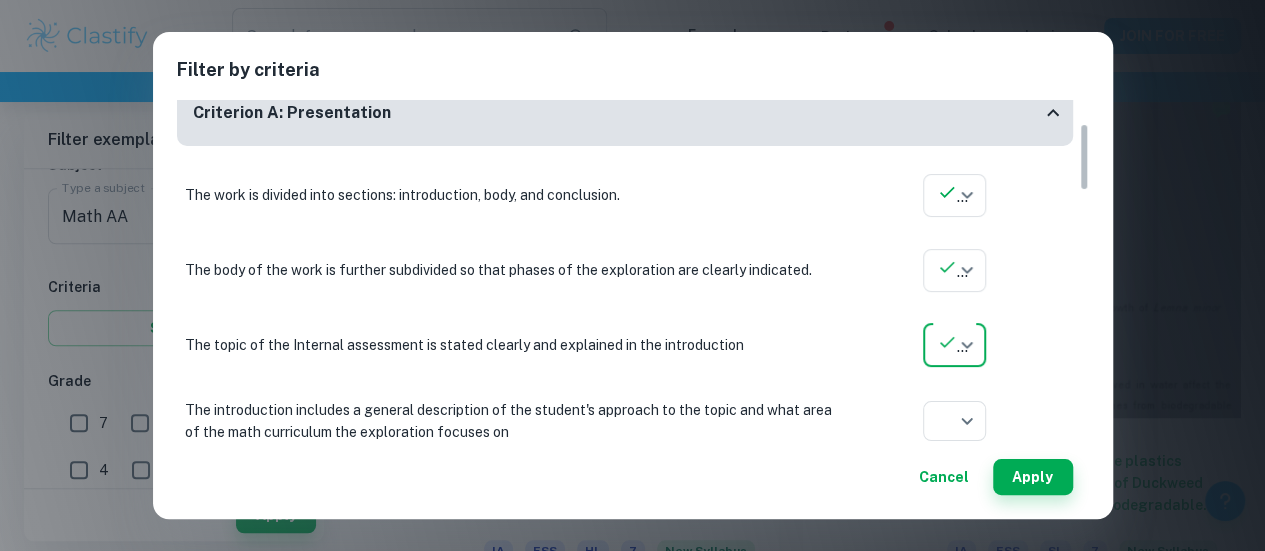 scroll, scrollTop: 653, scrollLeft: 0, axis: vertical 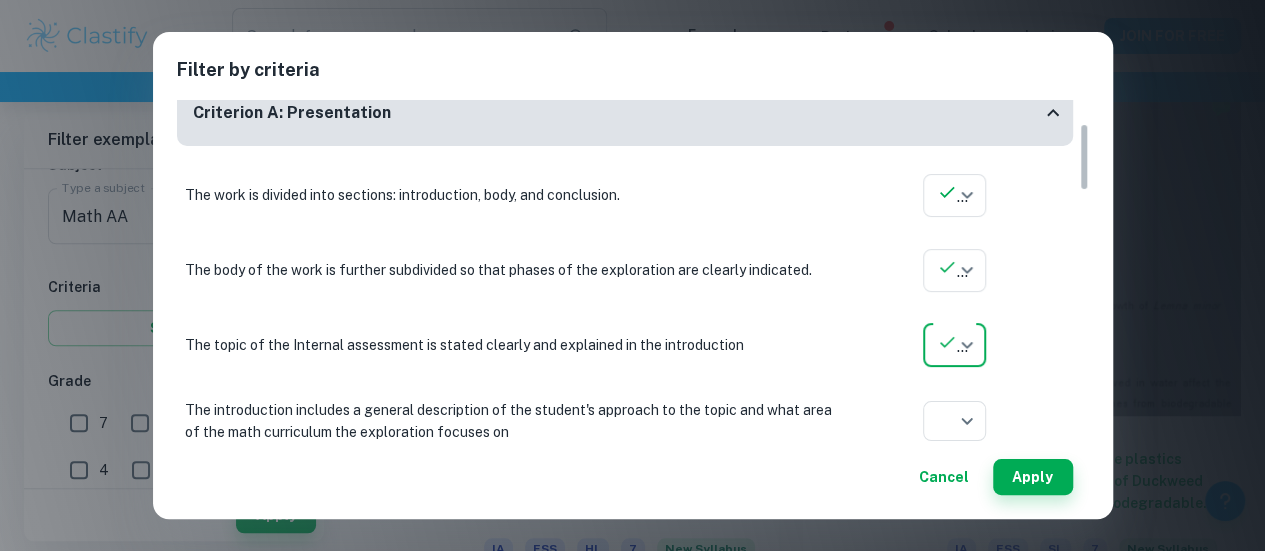 click on "​ Exemplars Review Schools Login JOIN FOR FREE 🏫  We just launched Clastify for Schools. Click  here  to learn how to become a school partner.  🏫 Home IA ESS IB ESS IA examples Type a search phrase to find the most relevant  ESS   IA    examples for you ​ Not sure what to search for? You can always look through our example Internal Assessments below for inspiration. Air Pollution Food Waste Environmental Impact [MEDICAL_DATA] Education Soil Deforestation Carbon Footprint Water Pollution Human Activity Biodiversity Water Acidity Heavy Metals Renewable Energy Gender Impact GDP Carbon Emissions Plastic Consumption Meat Consumption Climate Change All ESS IA Examples Filter Filter exemplars IB College Category IA EE TOK Notes Subject Type a subject ESS Type a subject Criteria Select Grade 7 6 5 4 3 2 1 Level HL SL Session [DATE] [DATE] [DATE] [DATE] [DATE] [DATE] [DATE] [DATE] [DATE] [DATE] Other   Apply Filter exemplars IB College Category IA EE TOK Notes Subject Select" at bounding box center (632, -276) 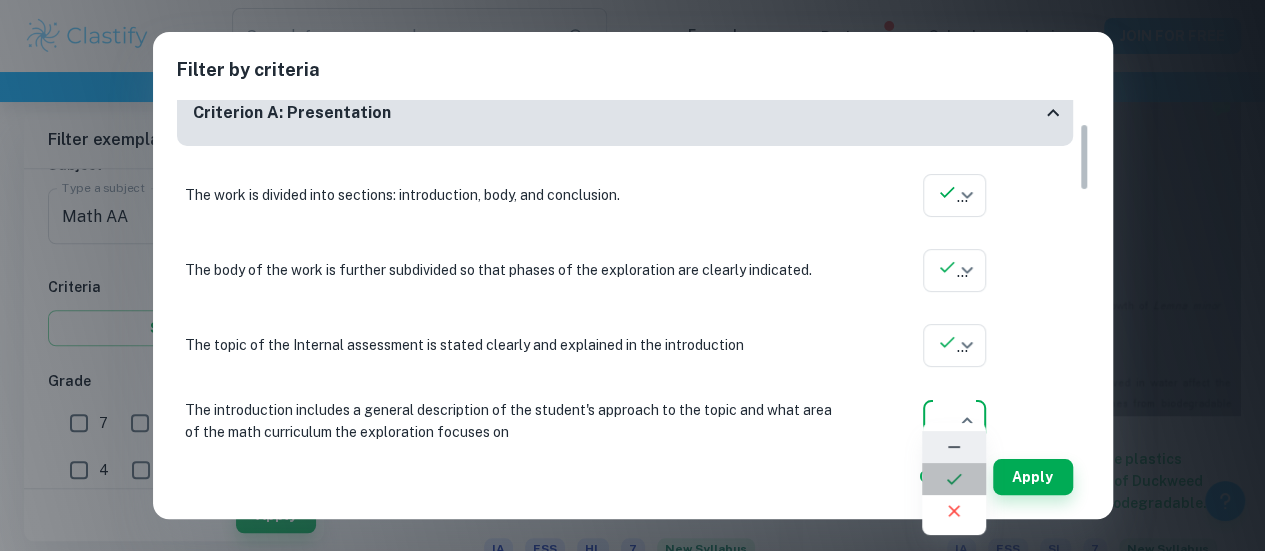click 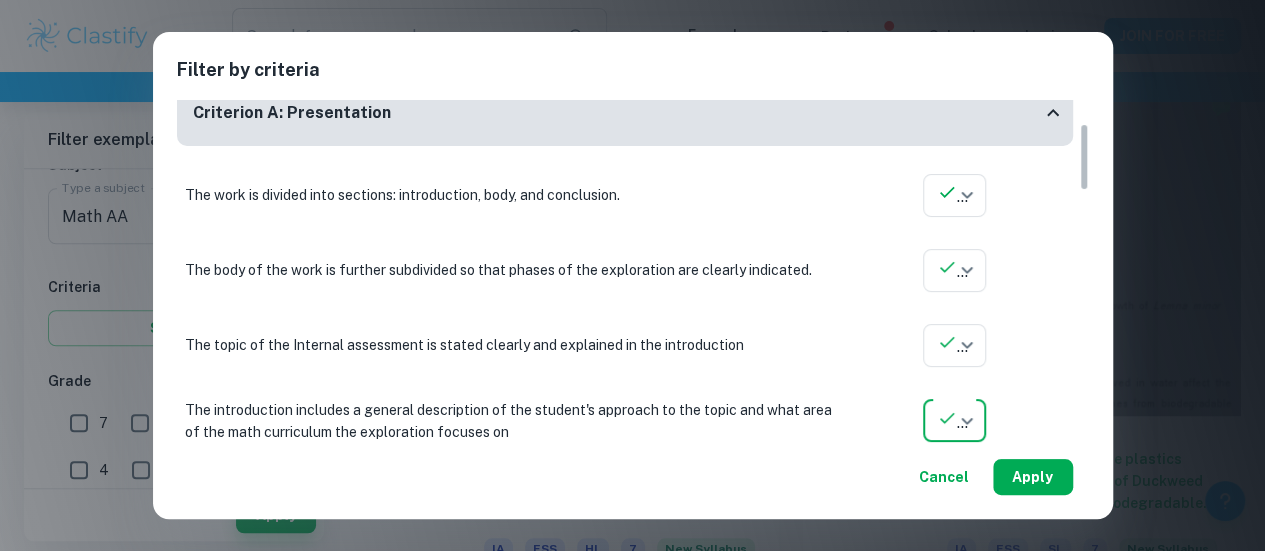 click on "Apply" at bounding box center (1033, 477) 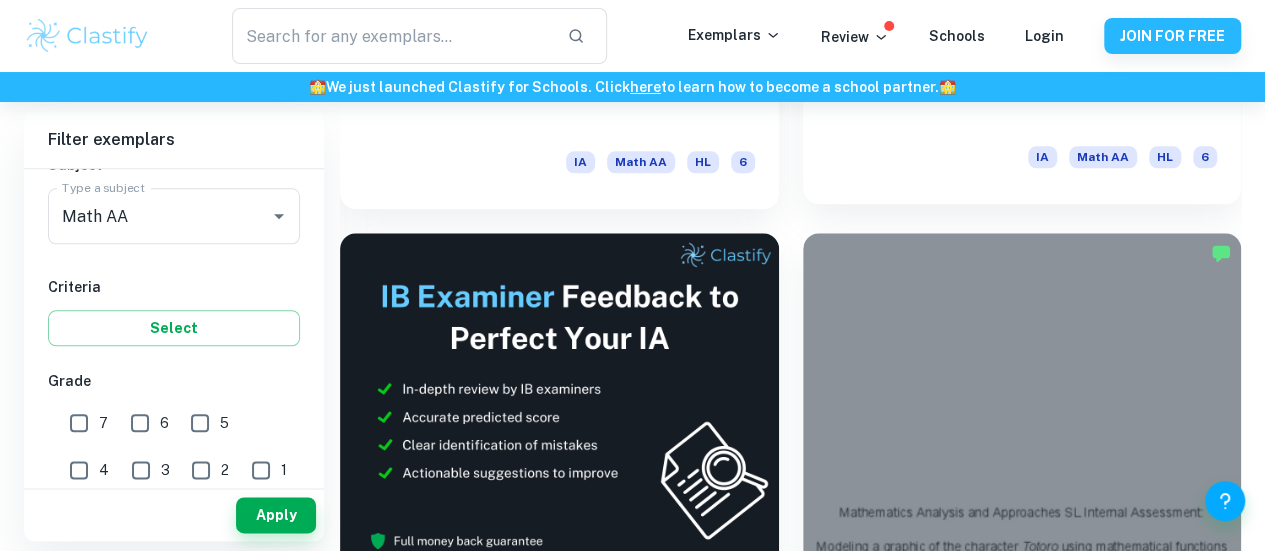 scroll, scrollTop: 975, scrollLeft: 0, axis: vertical 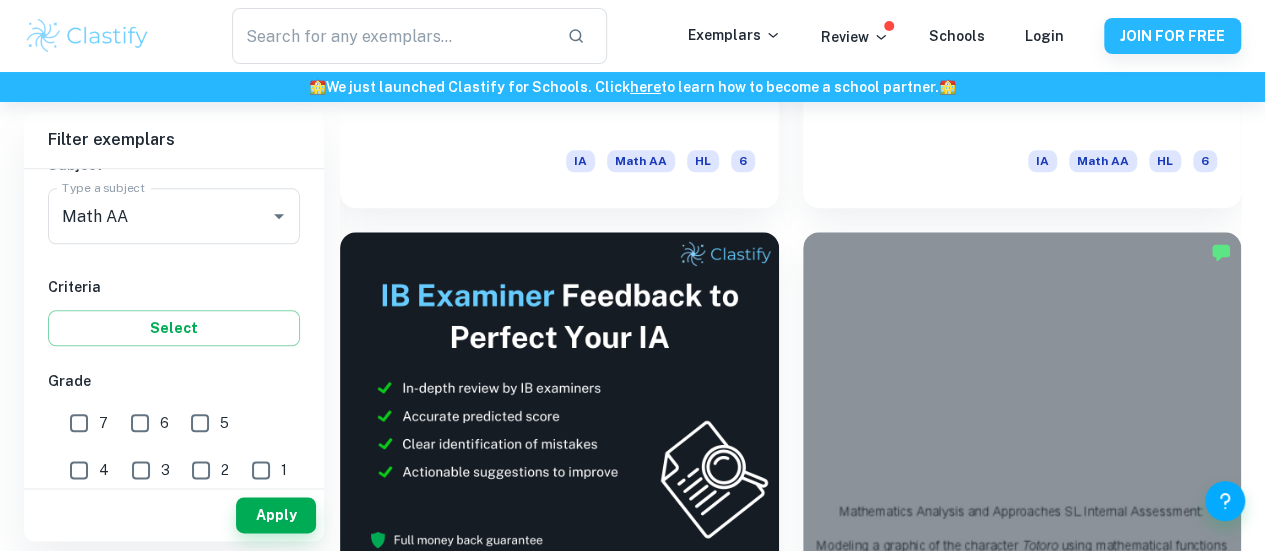 click at bounding box center (559, 924) 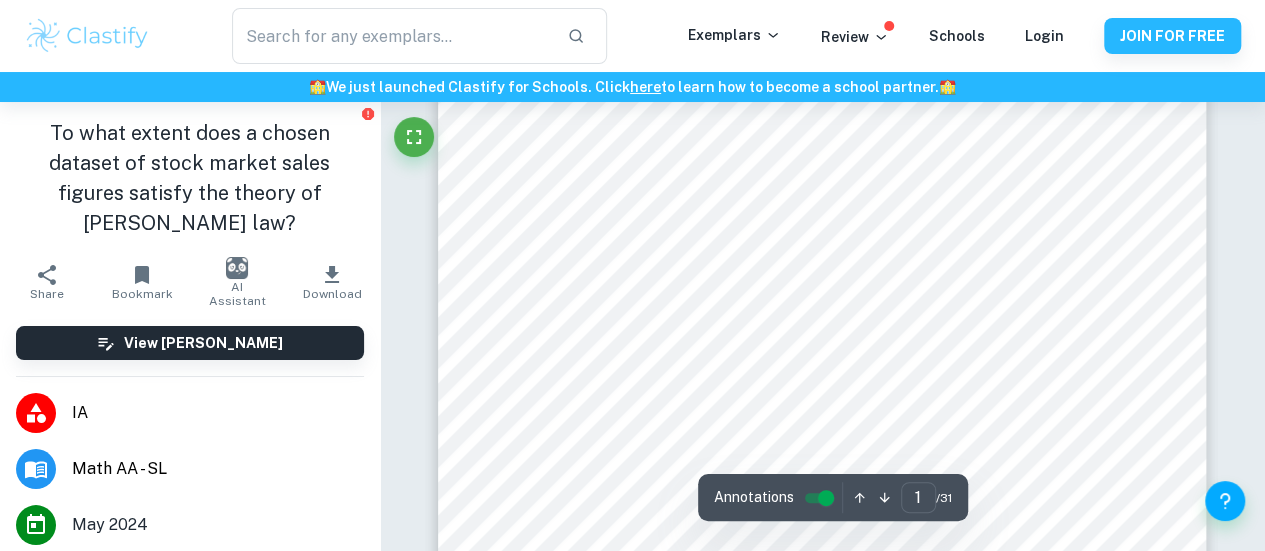 scroll, scrollTop: 0, scrollLeft: 0, axis: both 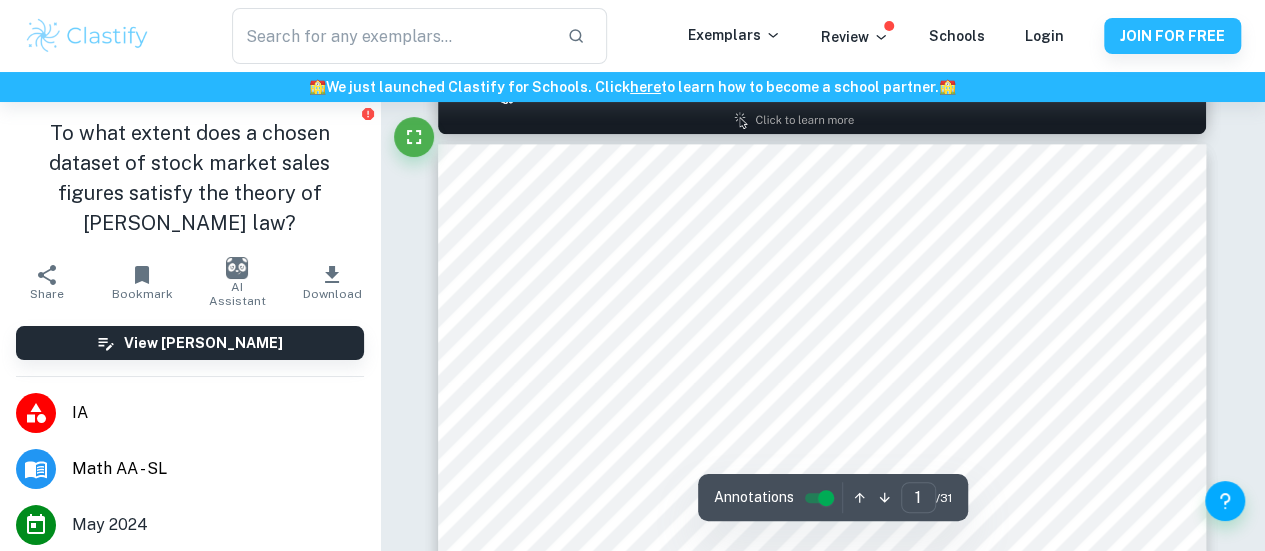 type on "2" 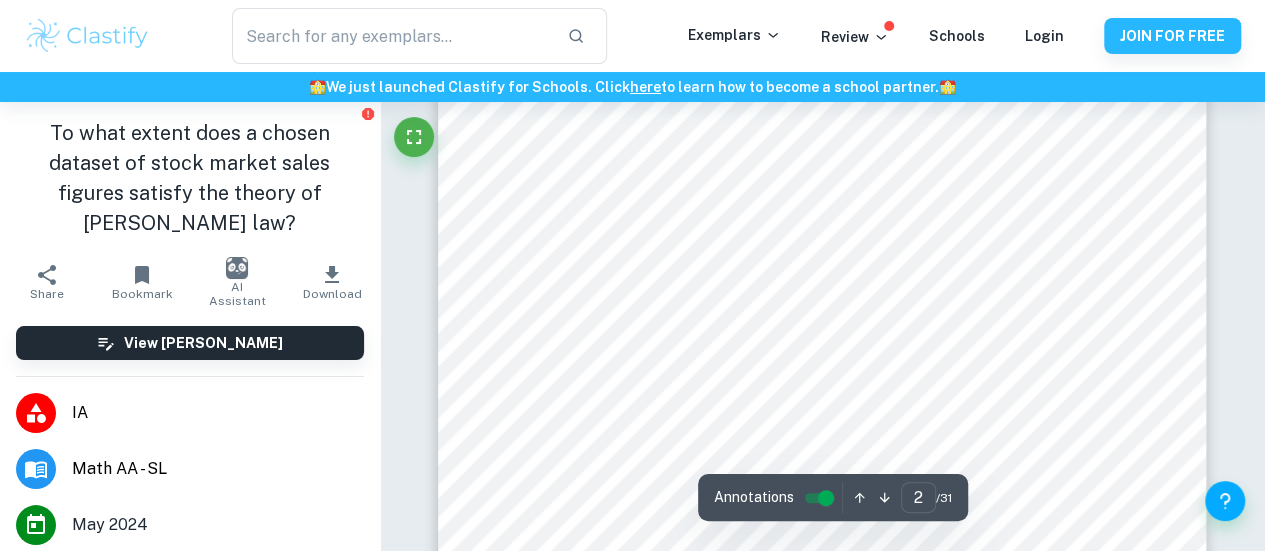 scroll, scrollTop: 1572, scrollLeft: 0, axis: vertical 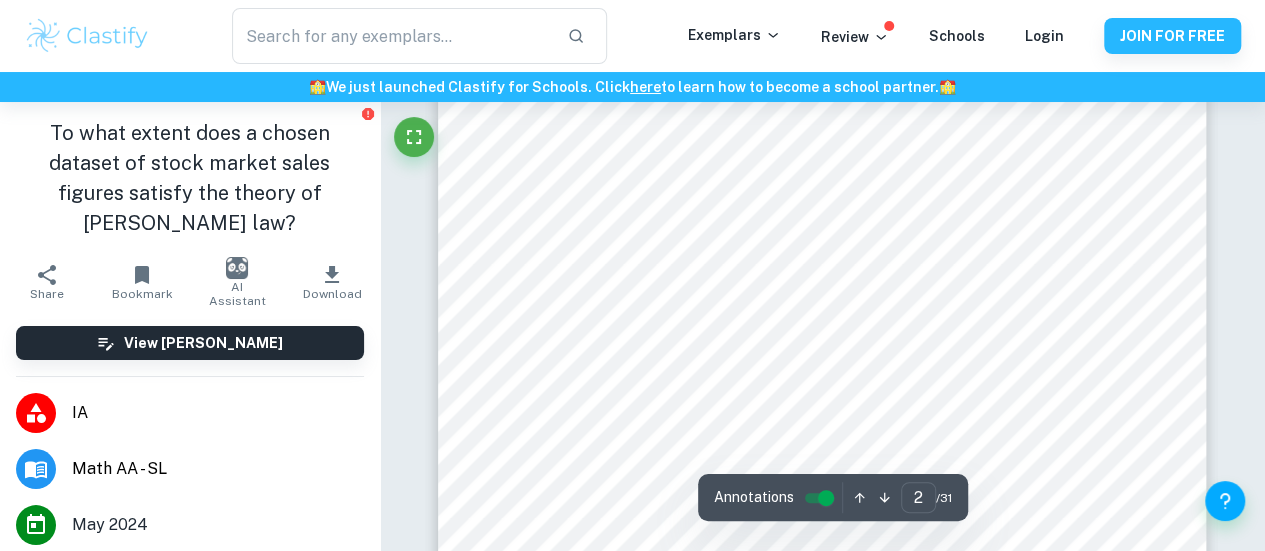 click at bounding box center (380, -1470) 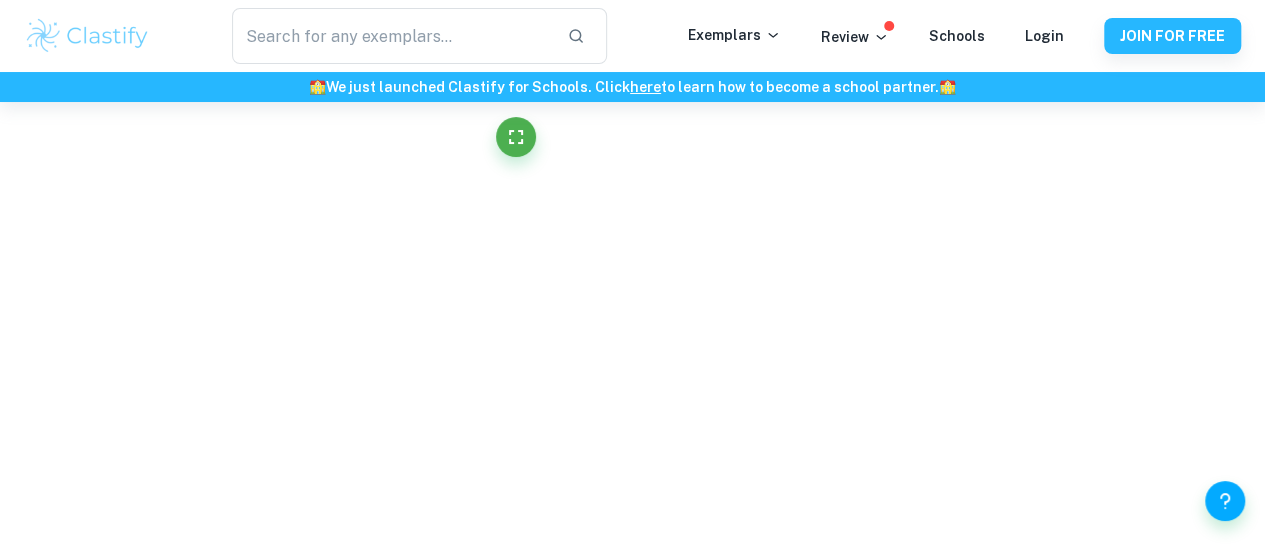 scroll, scrollTop: 1505, scrollLeft: 0, axis: vertical 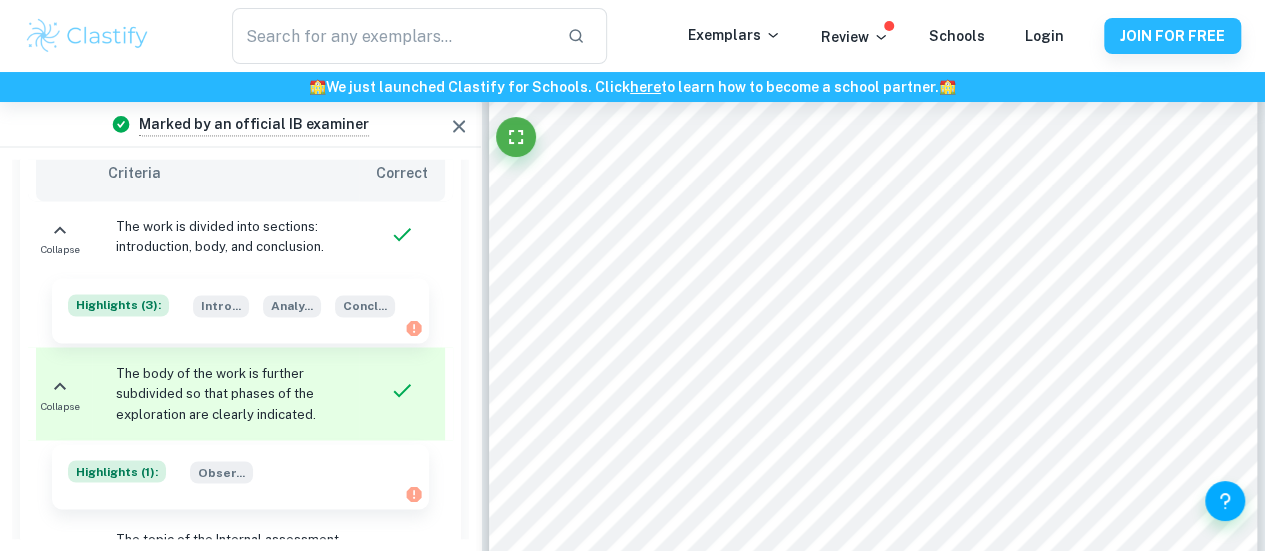 click on "The work is divided into sections: introduction, body, and conclusion." at bounding box center [225, 237] 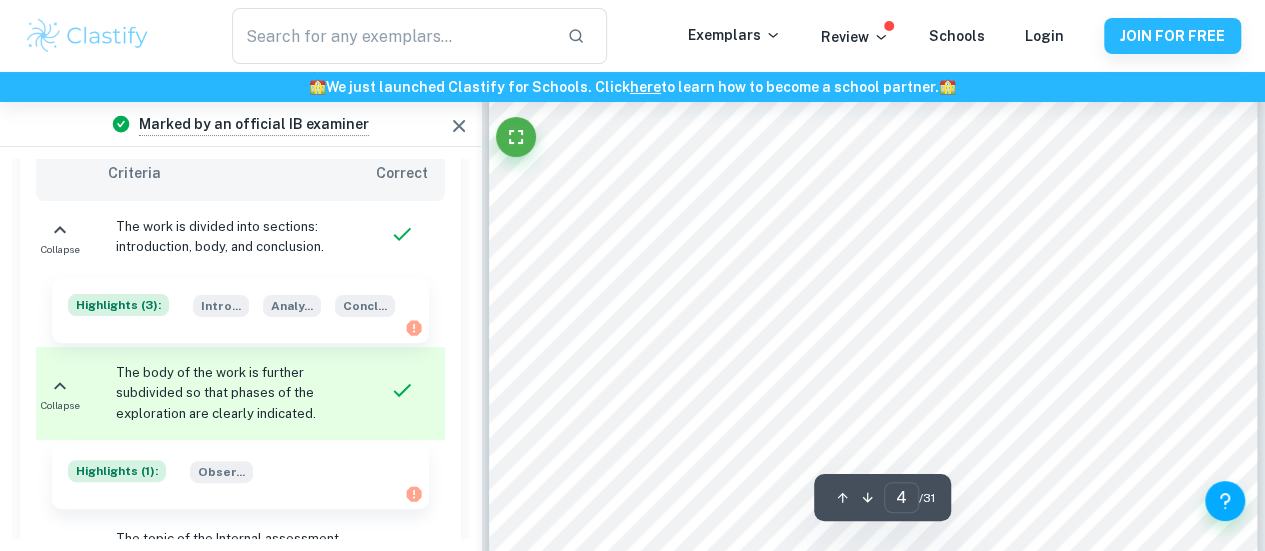 scroll, scrollTop: 3940, scrollLeft: 0, axis: vertical 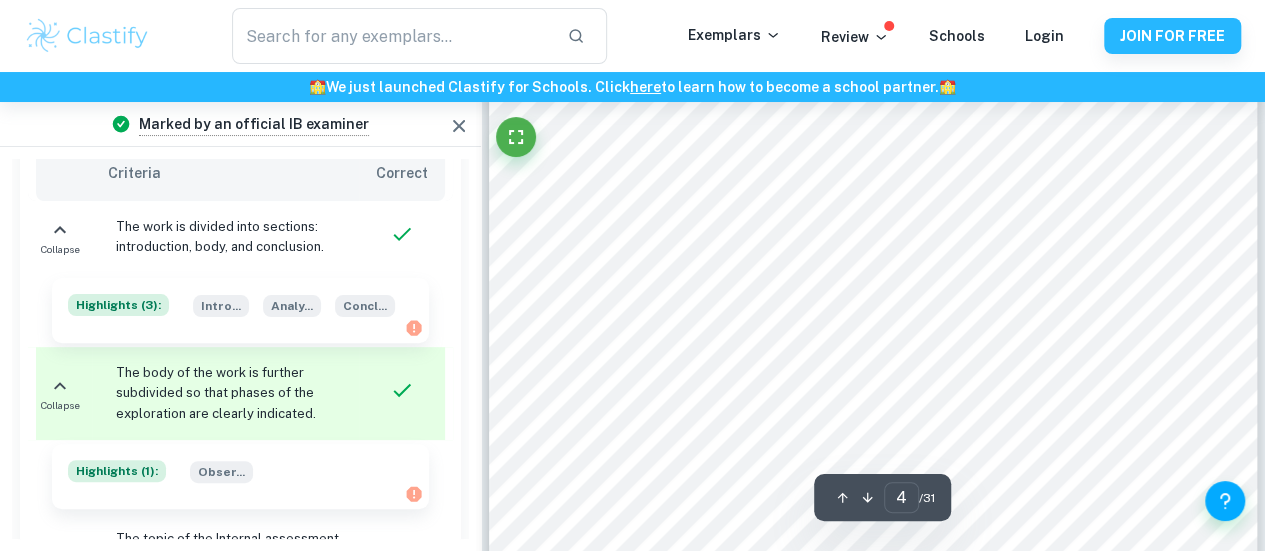 click at bounding box center [873, 286] 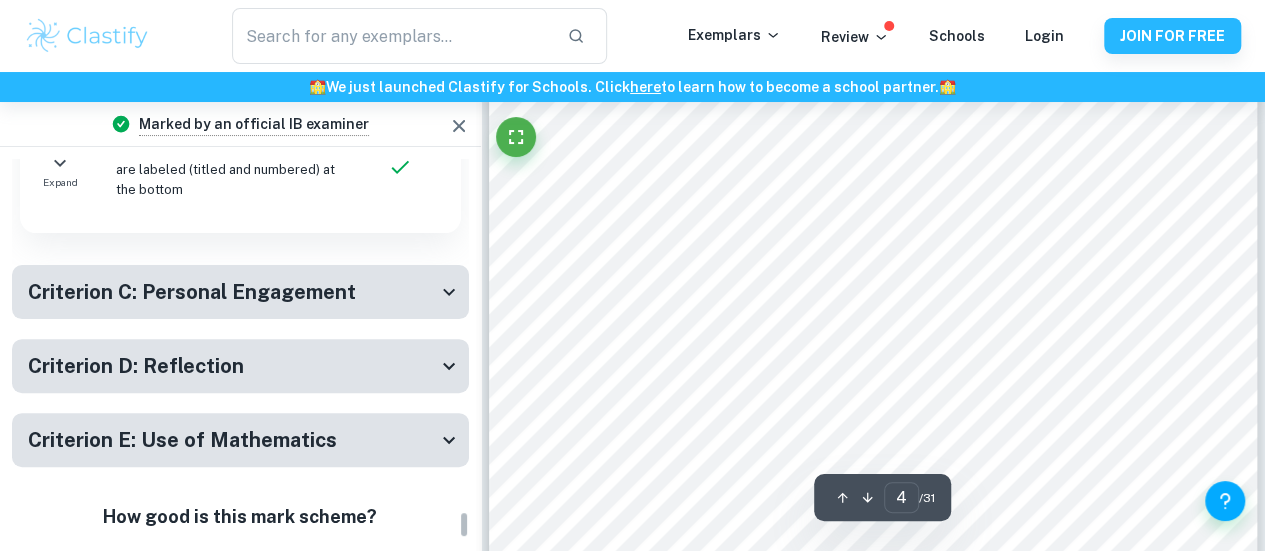 scroll, scrollTop: 4927, scrollLeft: 0, axis: vertical 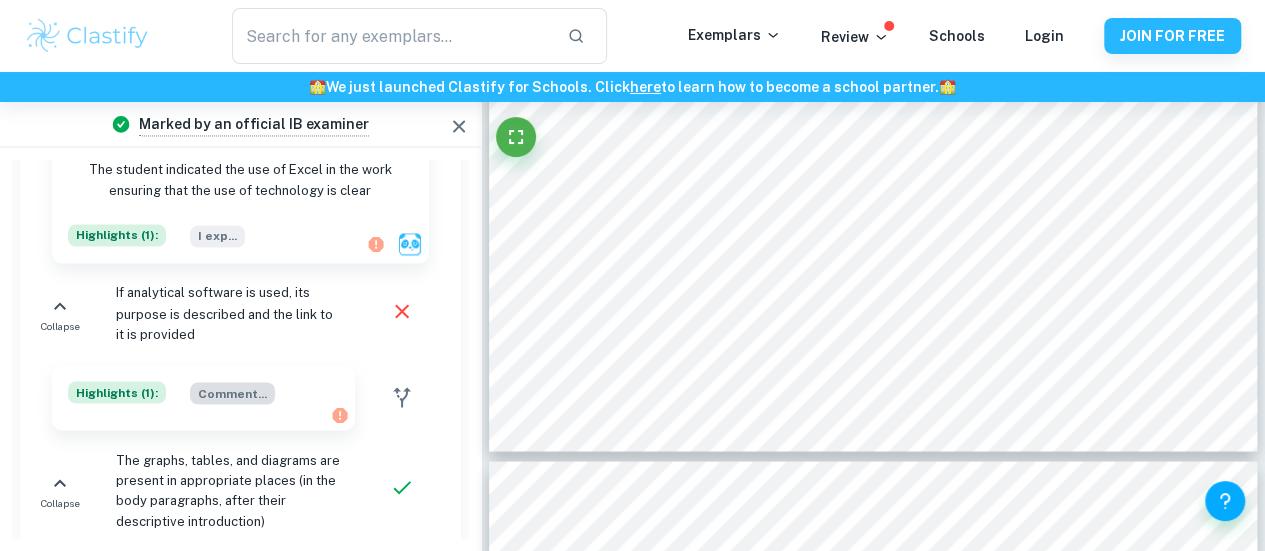 click on "Comment ..." at bounding box center (232, 393) 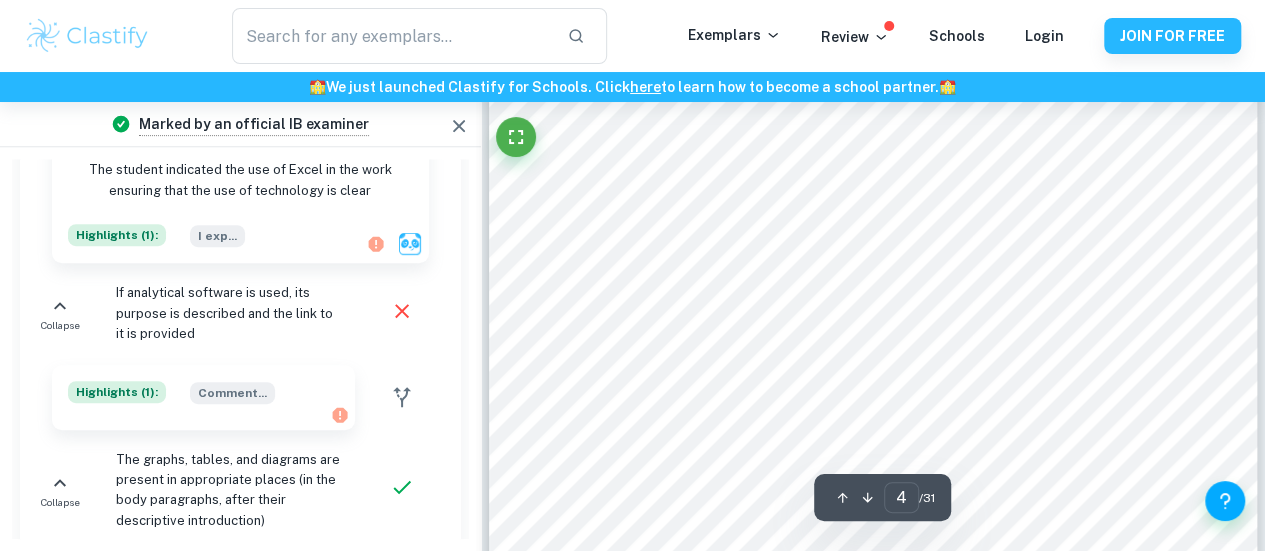 scroll, scrollTop: 4181, scrollLeft: 0, axis: vertical 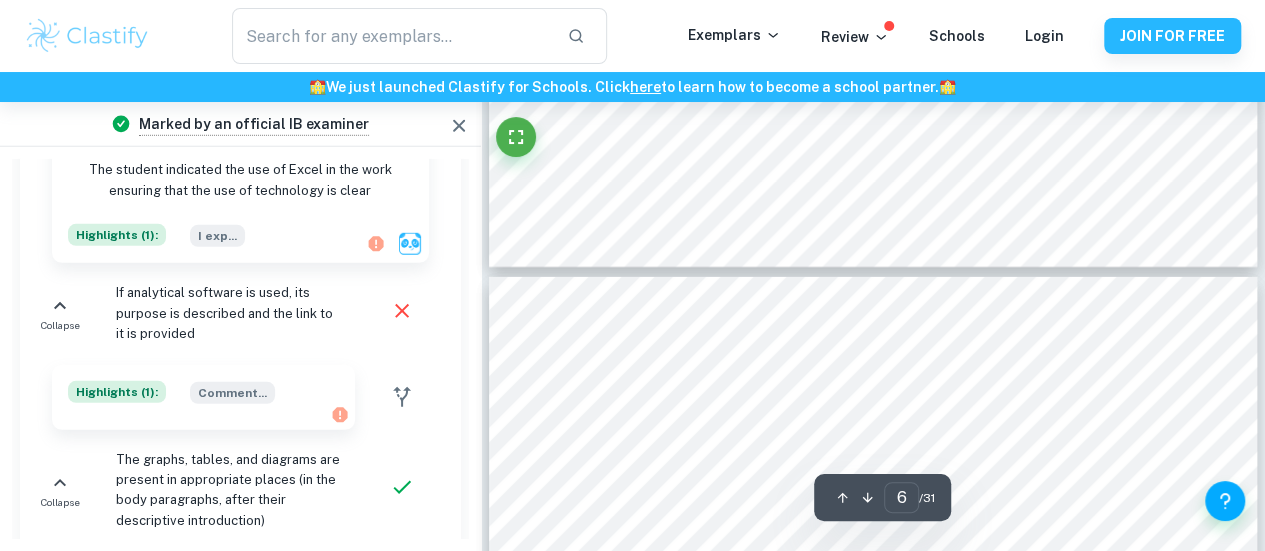 type on "7" 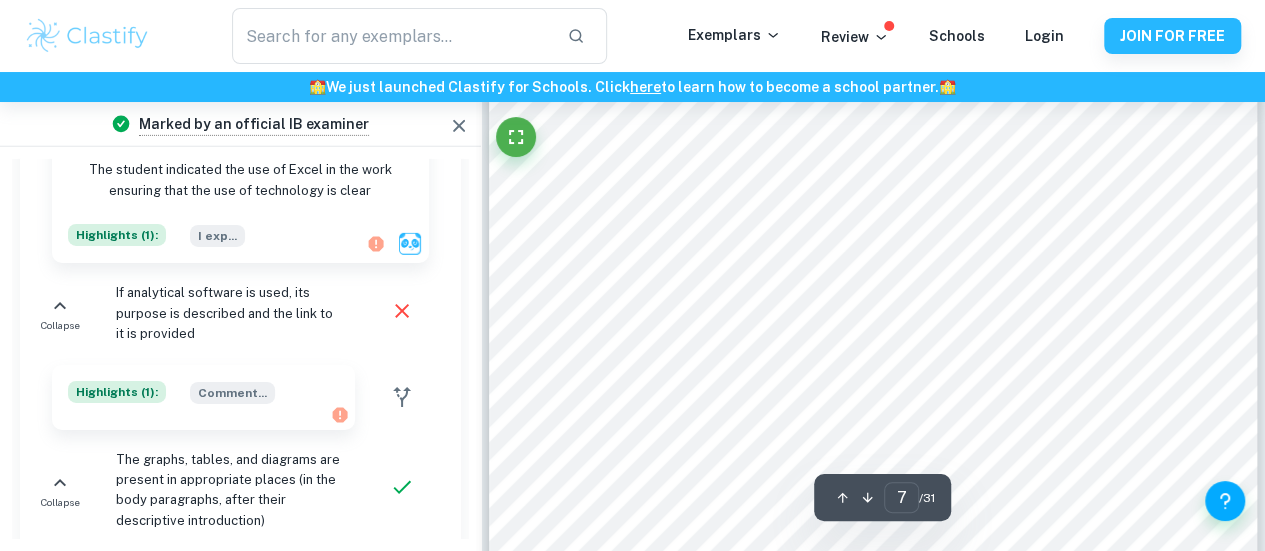 scroll, scrollTop: 6959, scrollLeft: 0, axis: vertical 